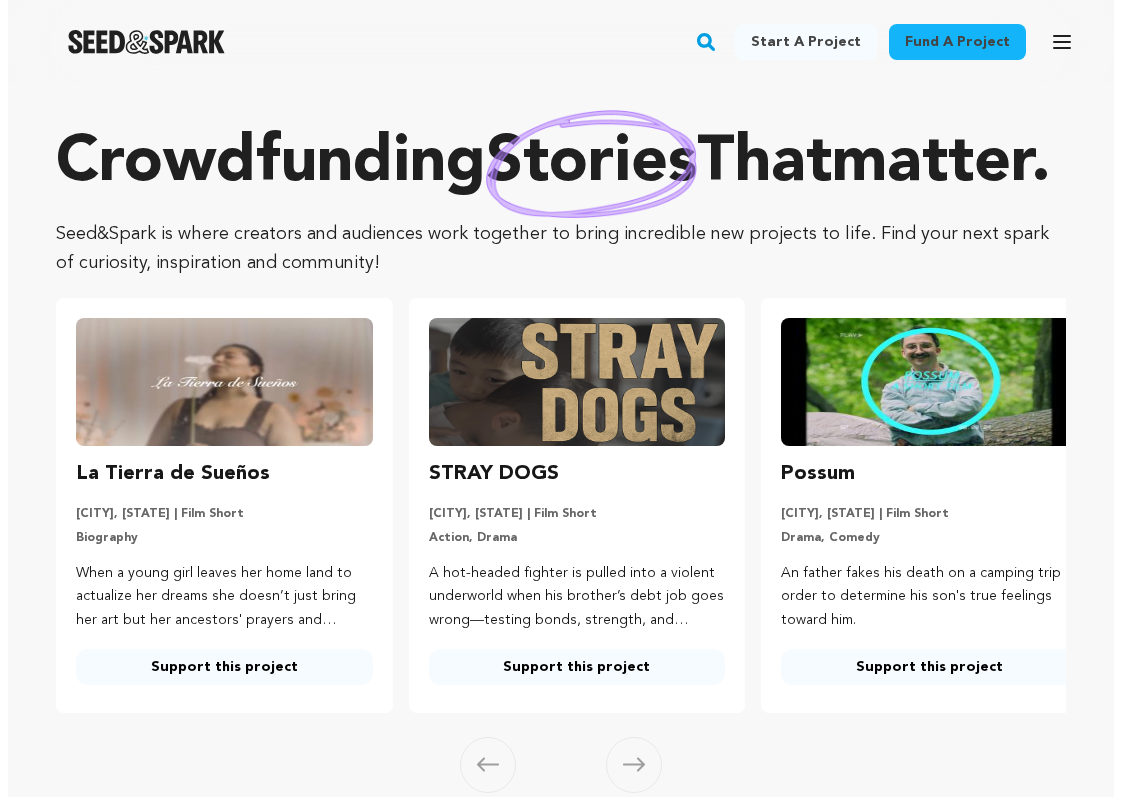 scroll, scrollTop: 0, scrollLeft: 0, axis: both 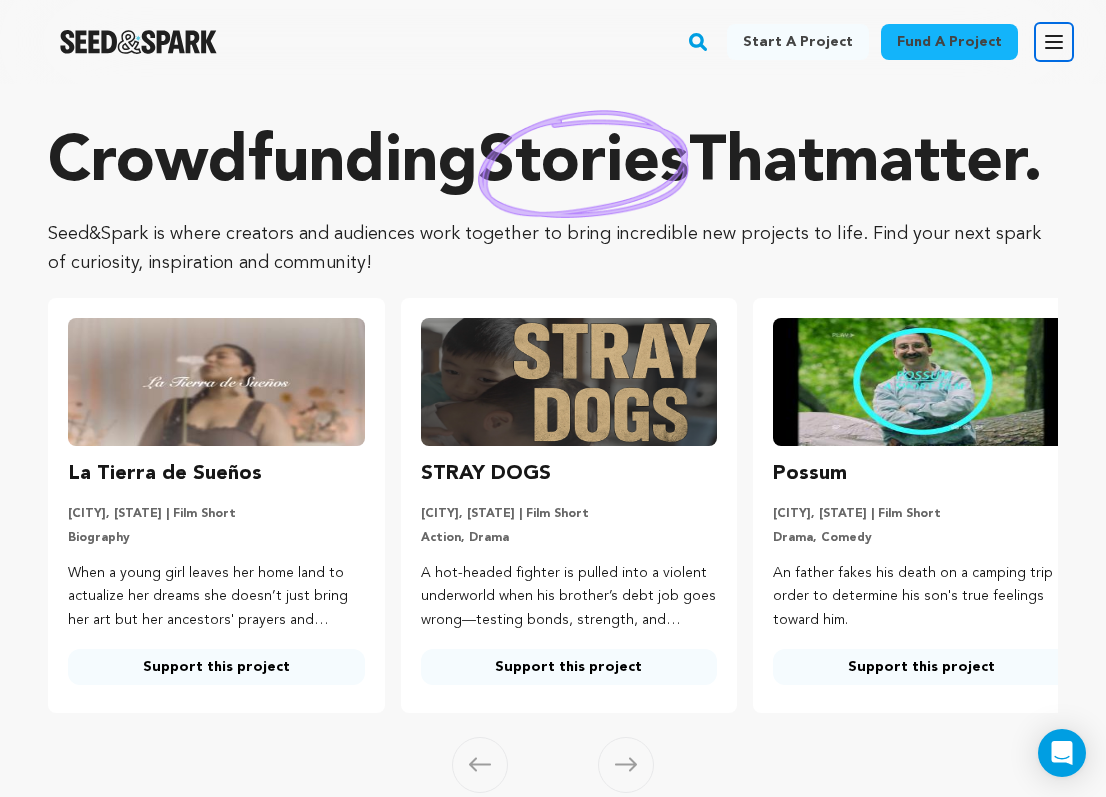 click on "Open main menu" at bounding box center (1054, 42) 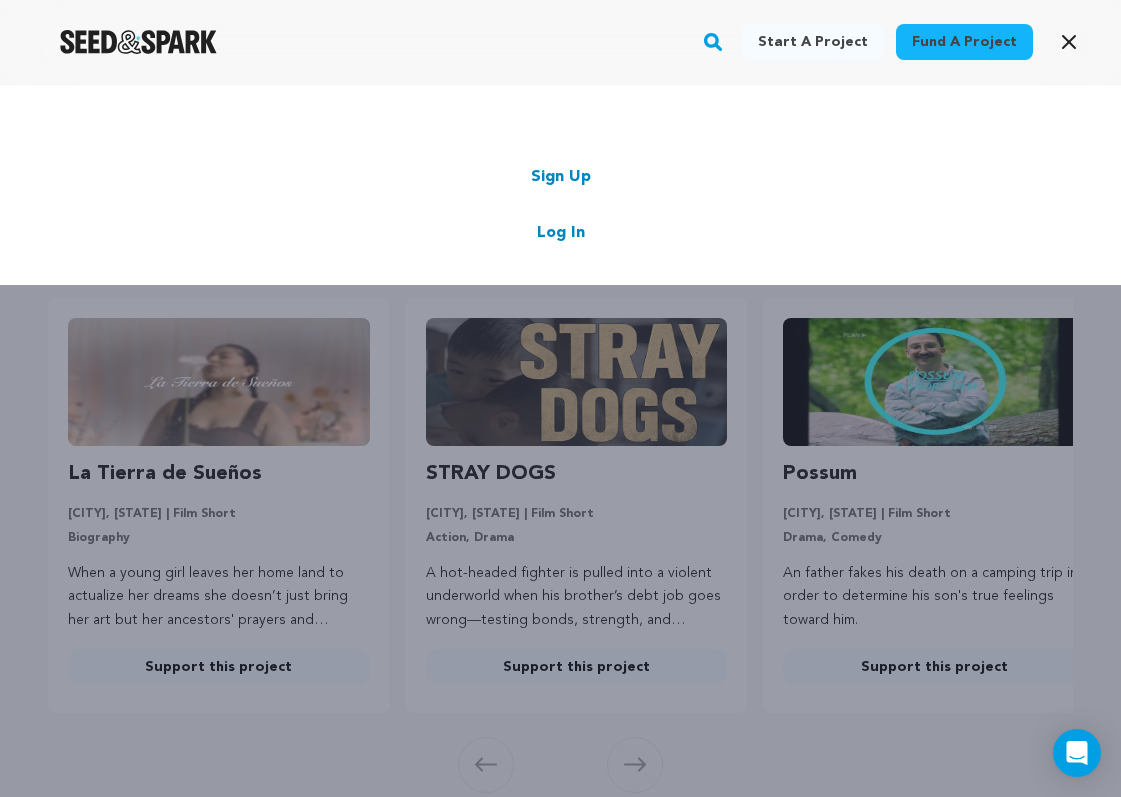 click on "Log In" at bounding box center (561, 233) 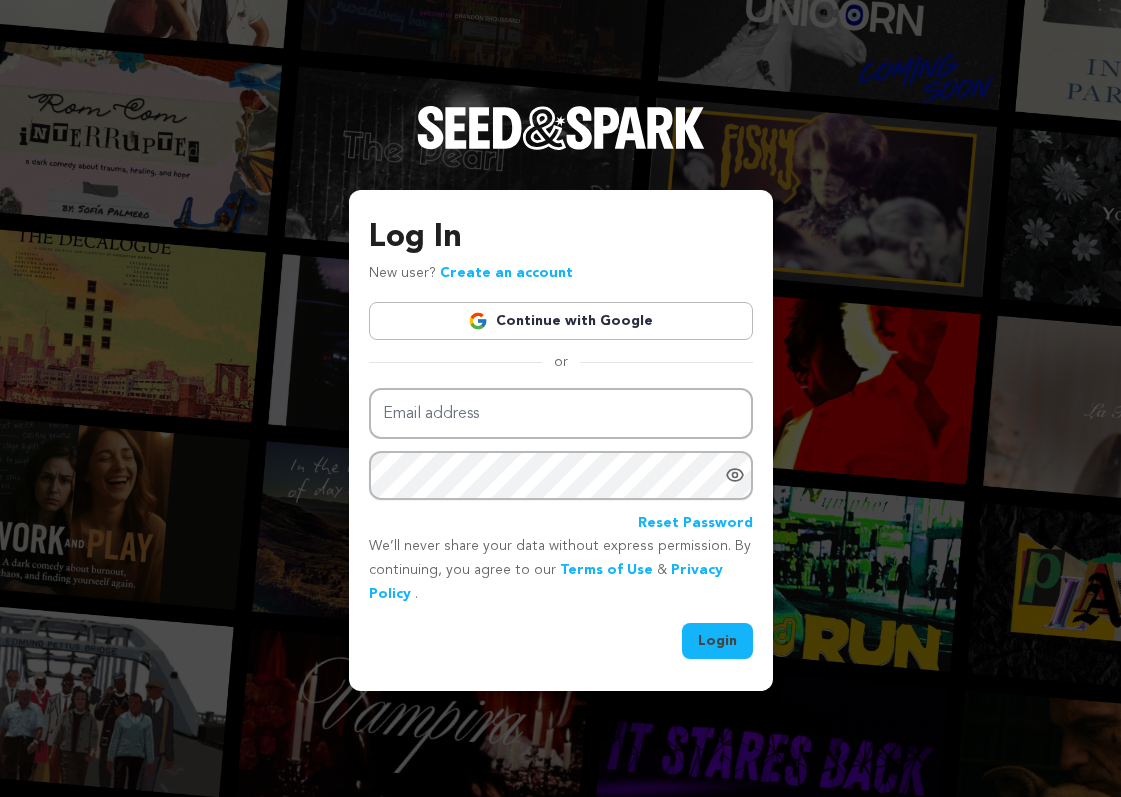 scroll, scrollTop: 0, scrollLeft: 0, axis: both 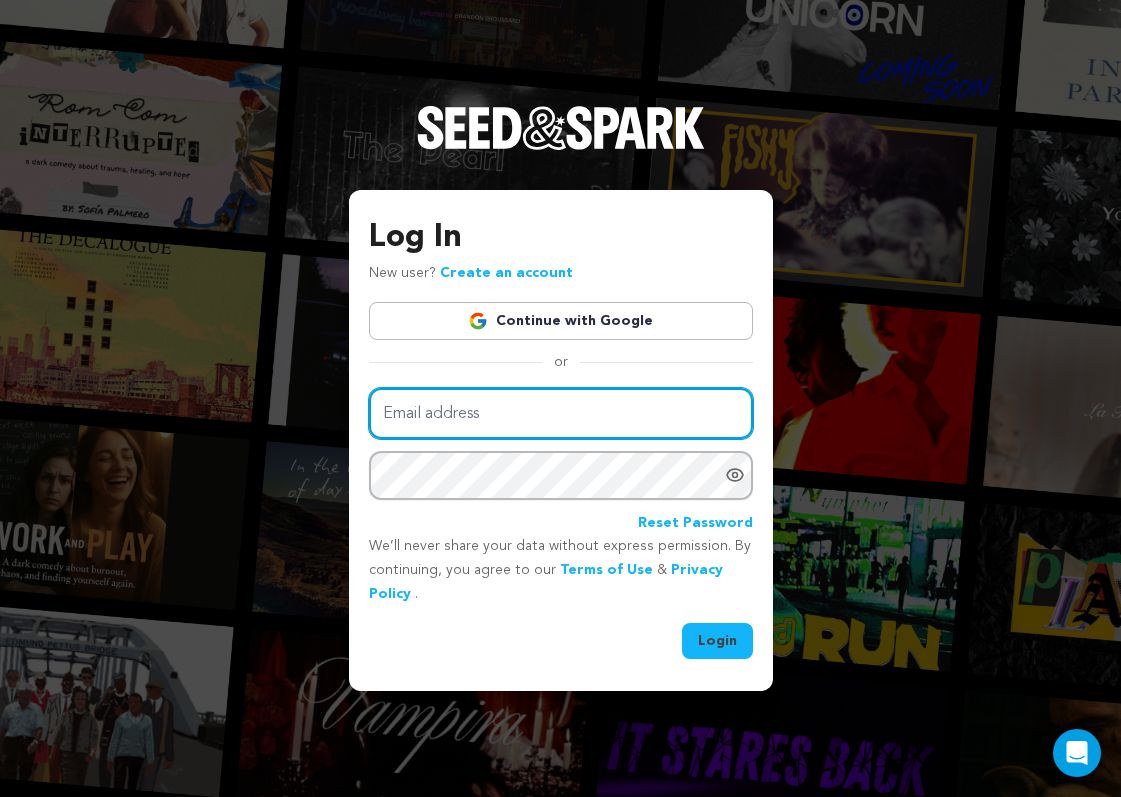 type on "selinakylbooking@gmail.com" 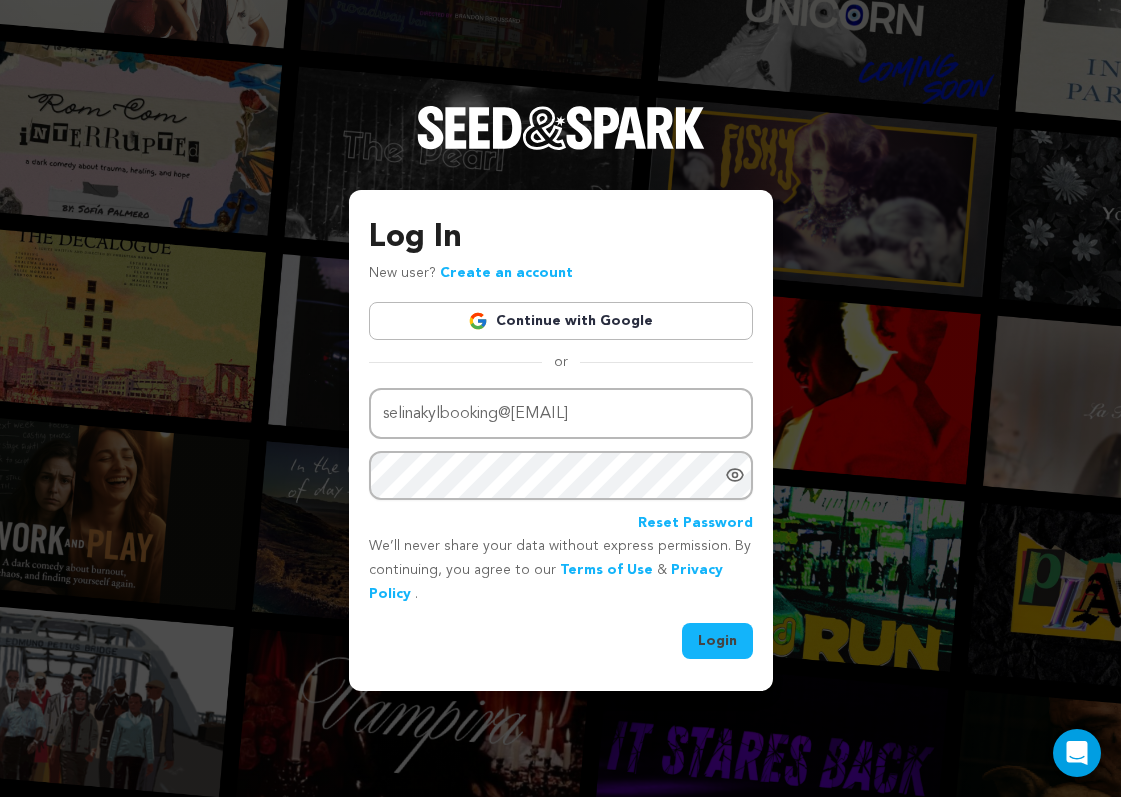 click on "Login" at bounding box center (717, 641) 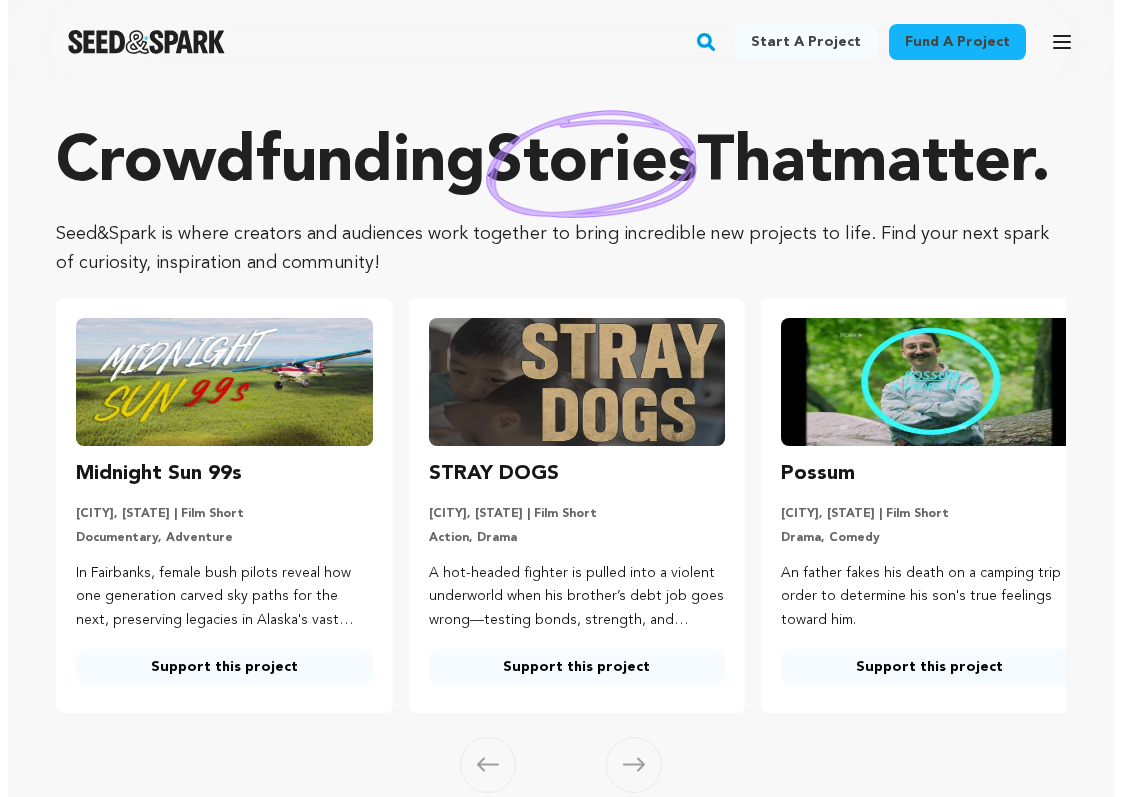 scroll, scrollTop: 0, scrollLeft: 0, axis: both 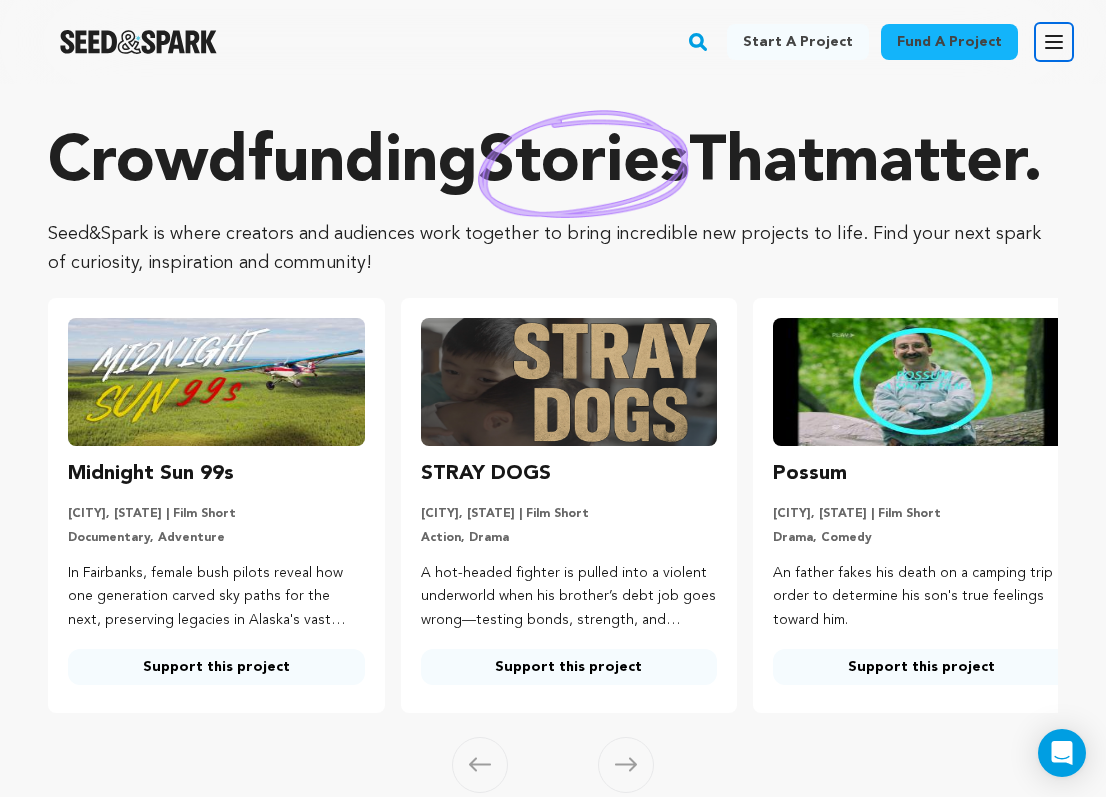 click 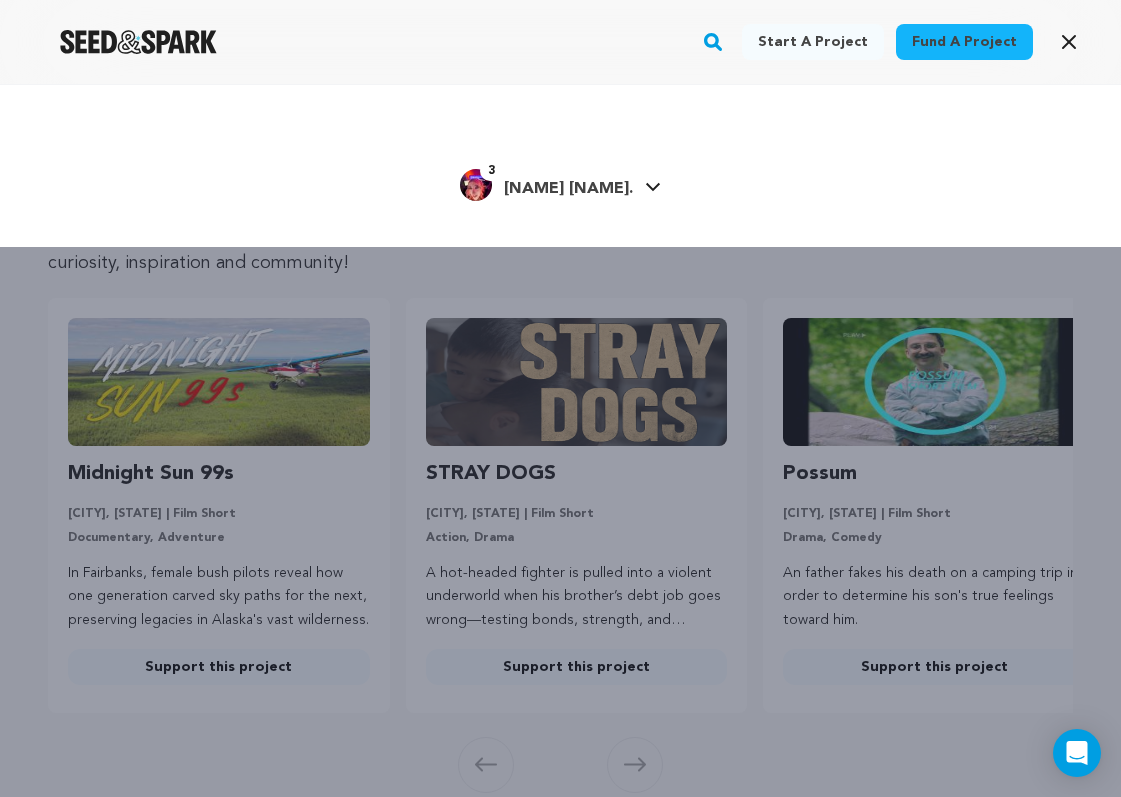 click on "3
Selina K.
Selina K." at bounding box center (560, 183) 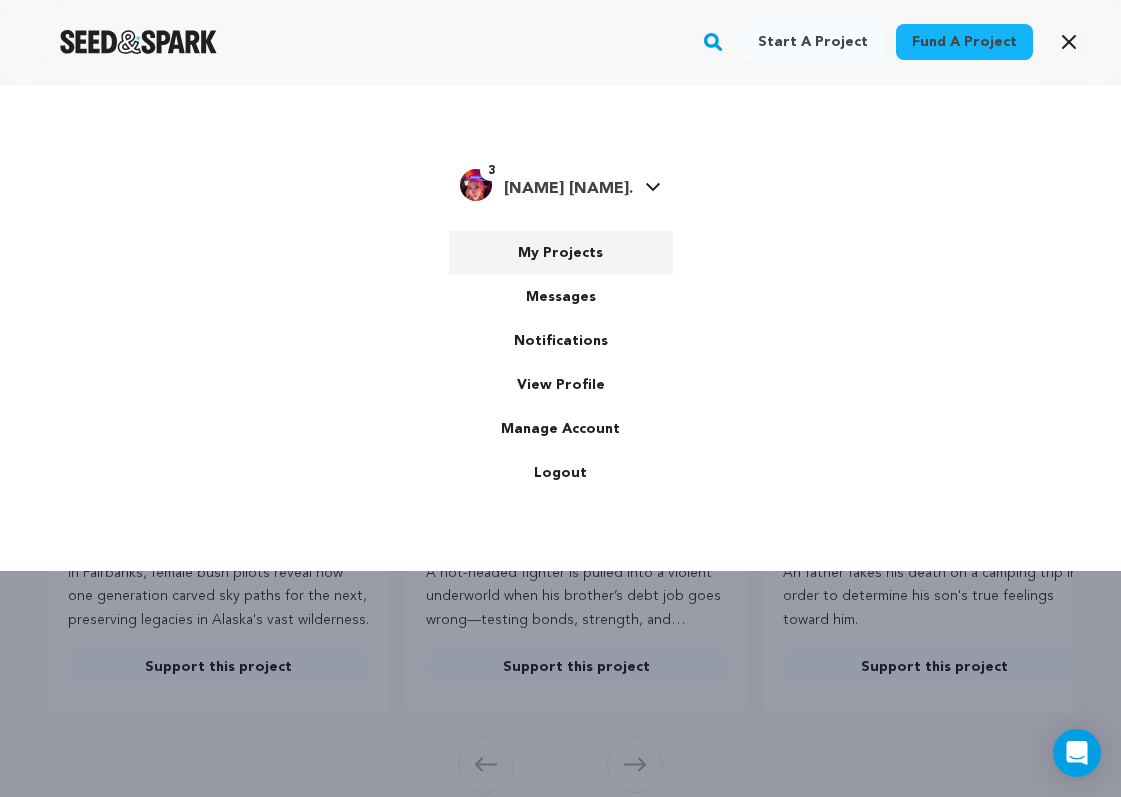 click on "My Projects" at bounding box center [561, 253] 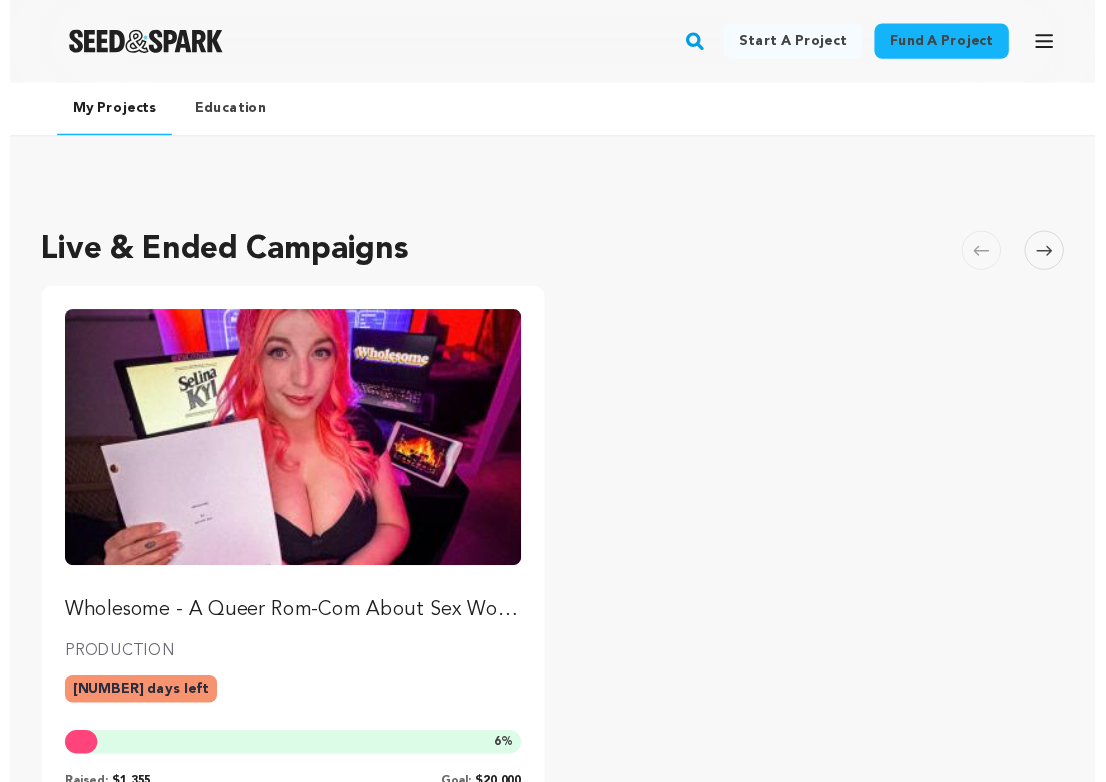 scroll, scrollTop: 0, scrollLeft: 0, axis: both 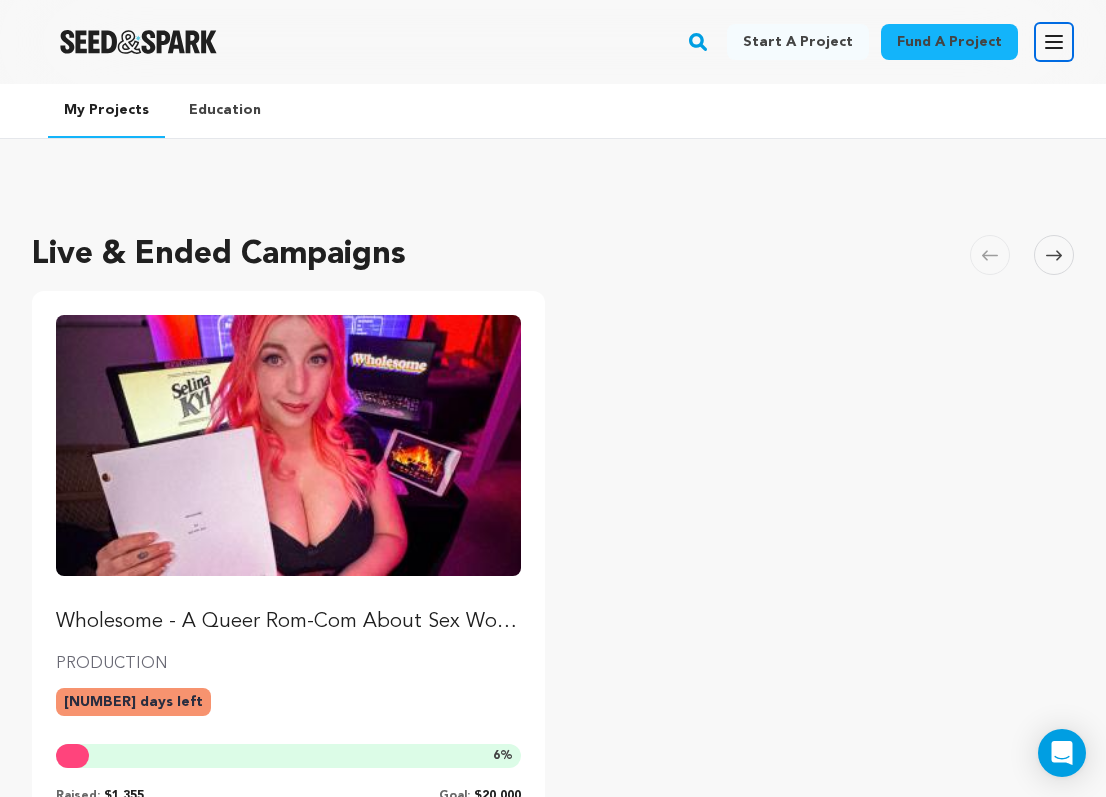 click 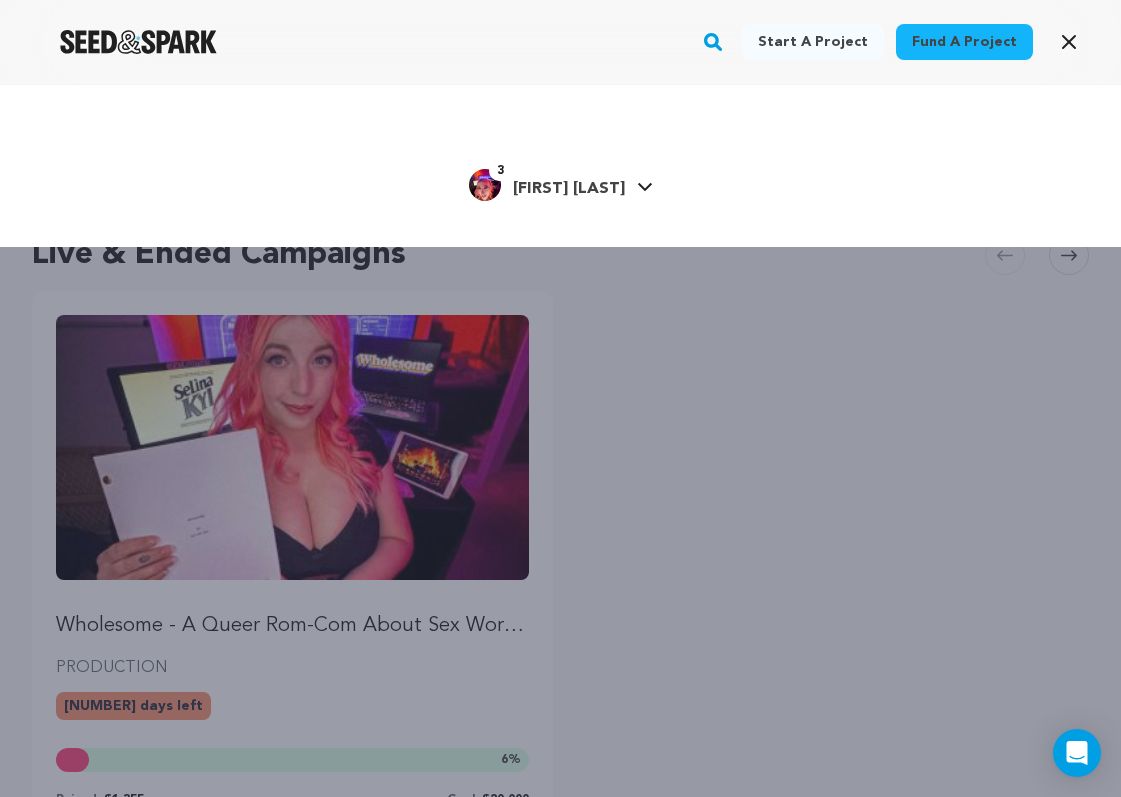 click 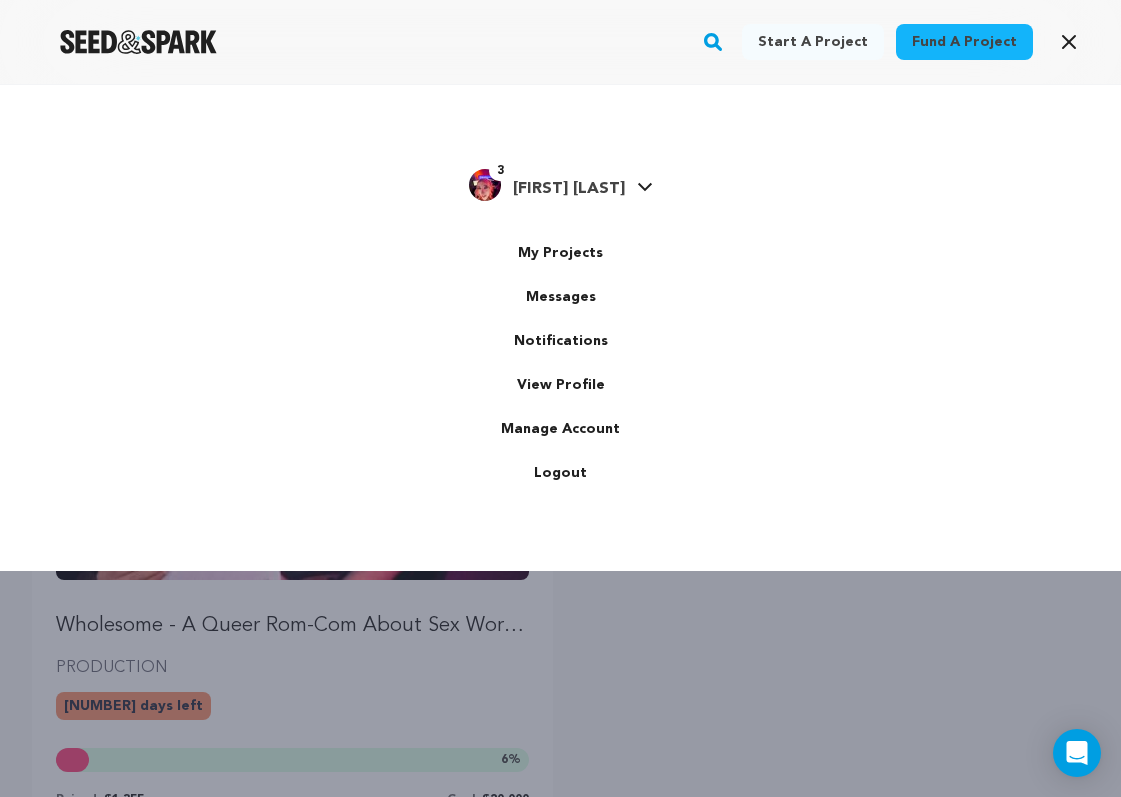 click at bounding box center (485, 185) 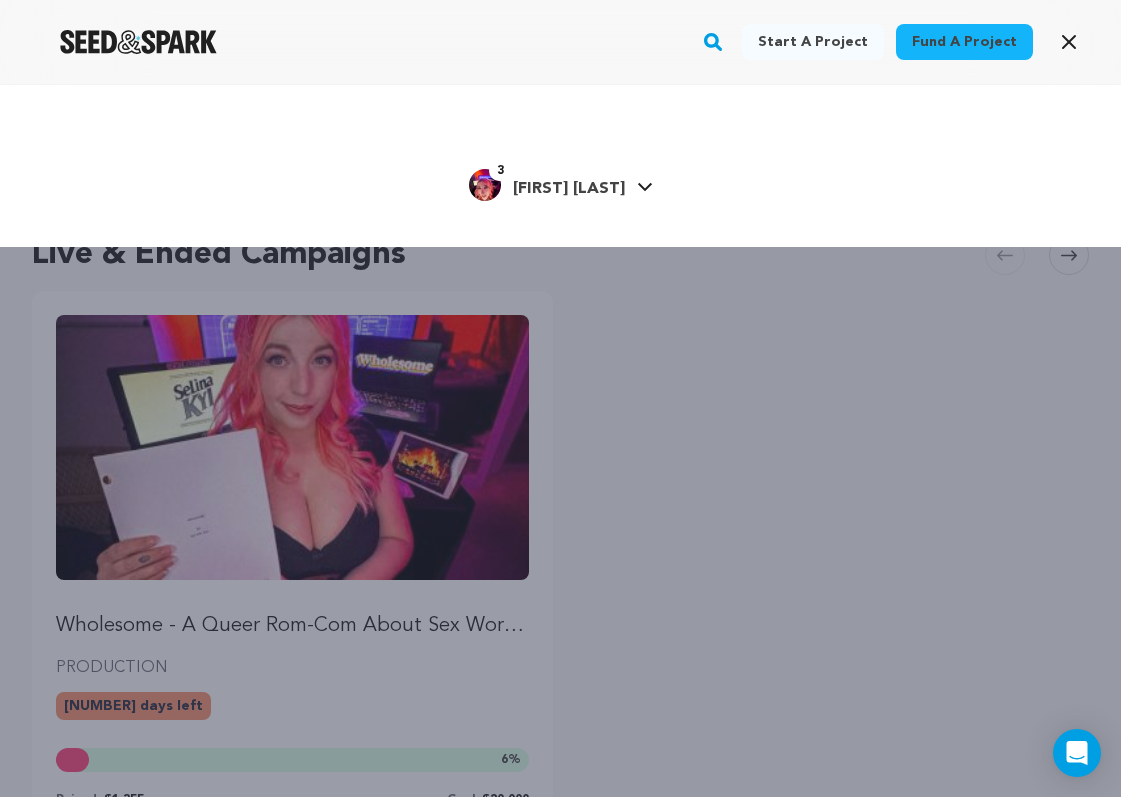 click on "Start a project
Fund a project
3" at bounding box center [560, 482] 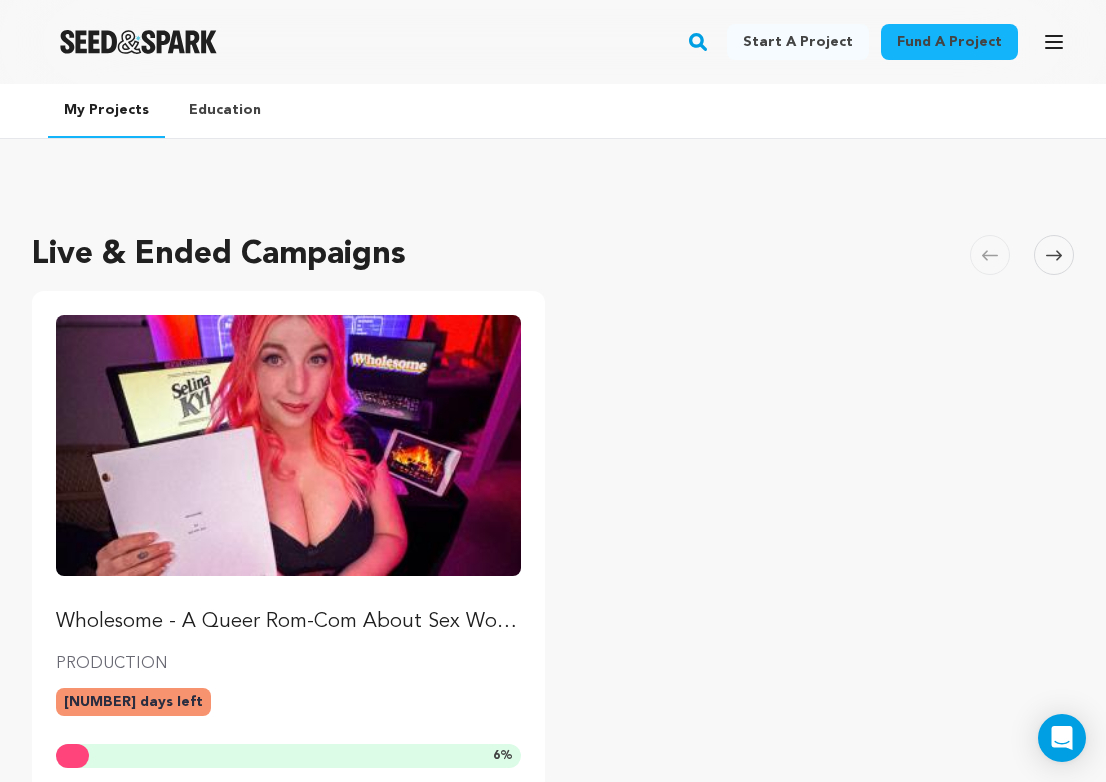 click at bounding box center [138, 42] 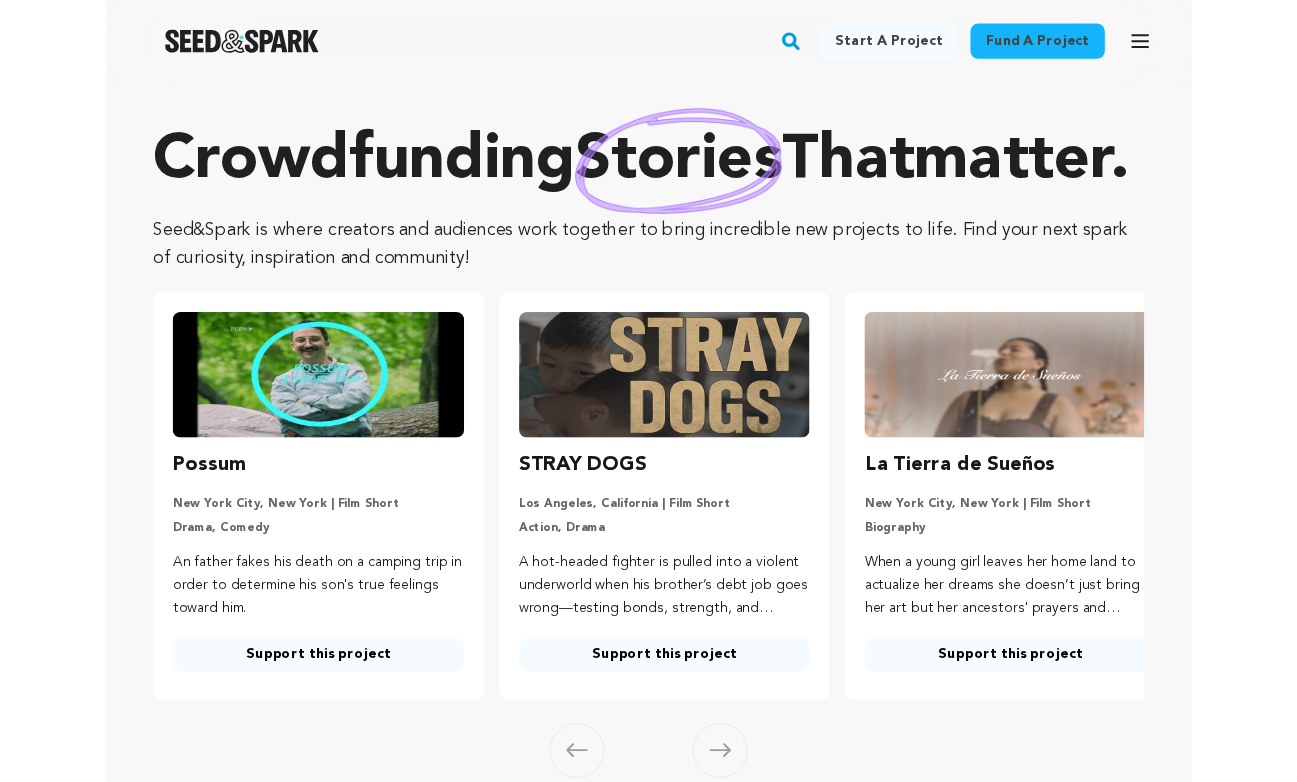scroll, scrollTop: 0, scrollLeft: 0, axis: both 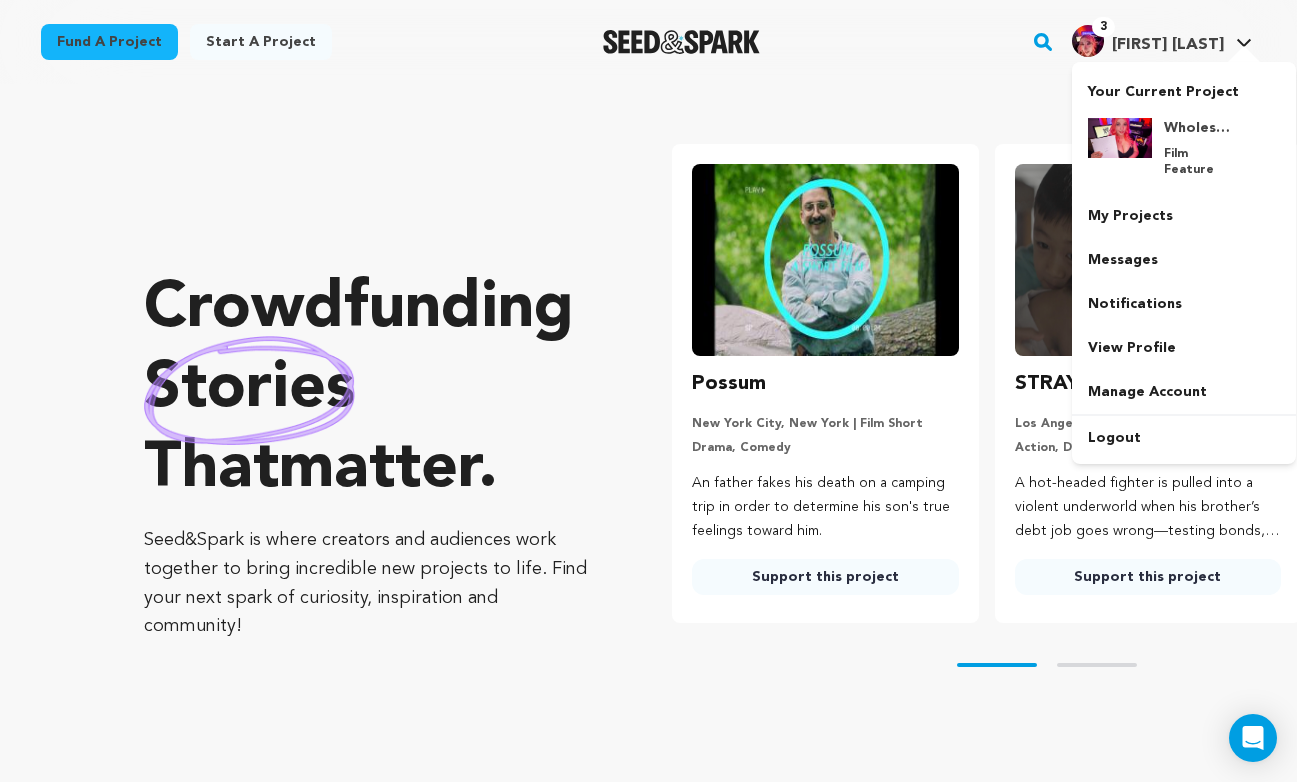 click 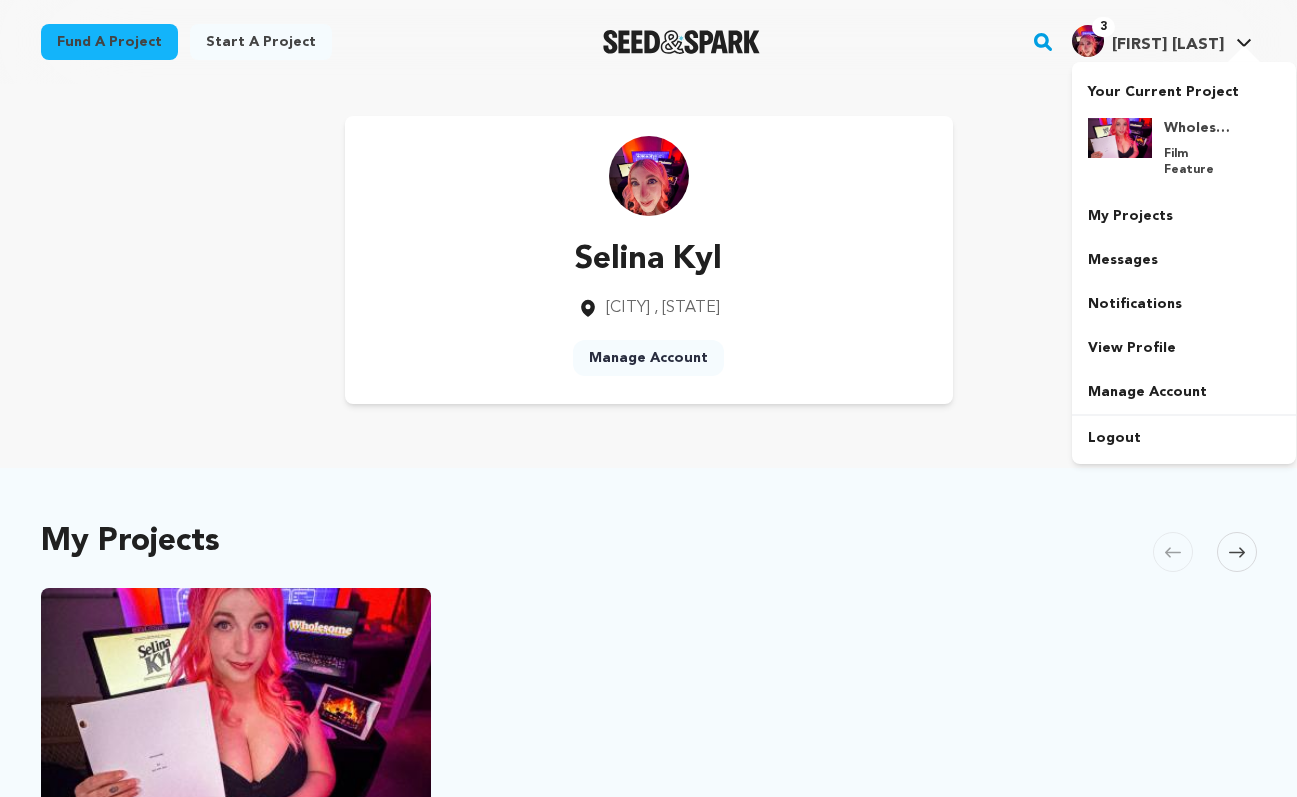scroll, scrollTop: 0, scrollLeft: 0, axis: both 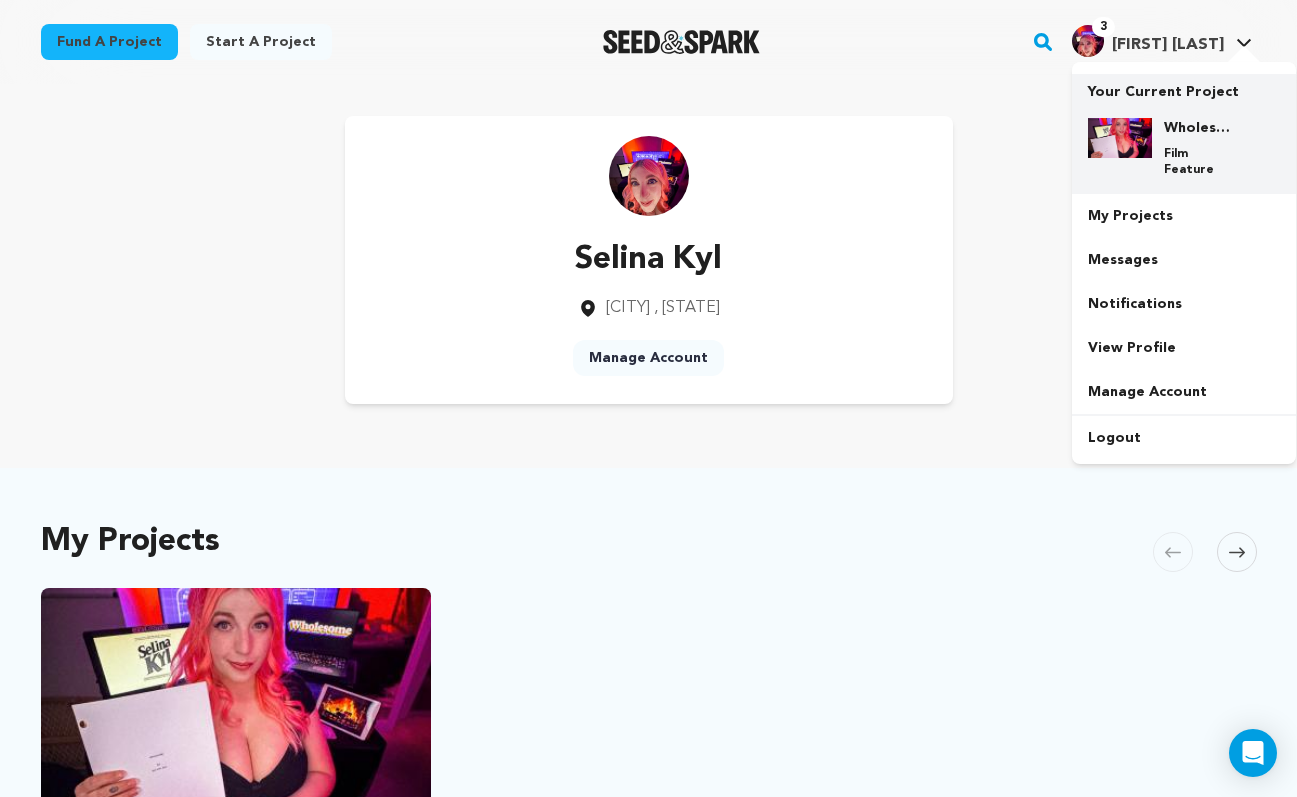 click on "Your Current
Project" at bounding box center [1184, 88] 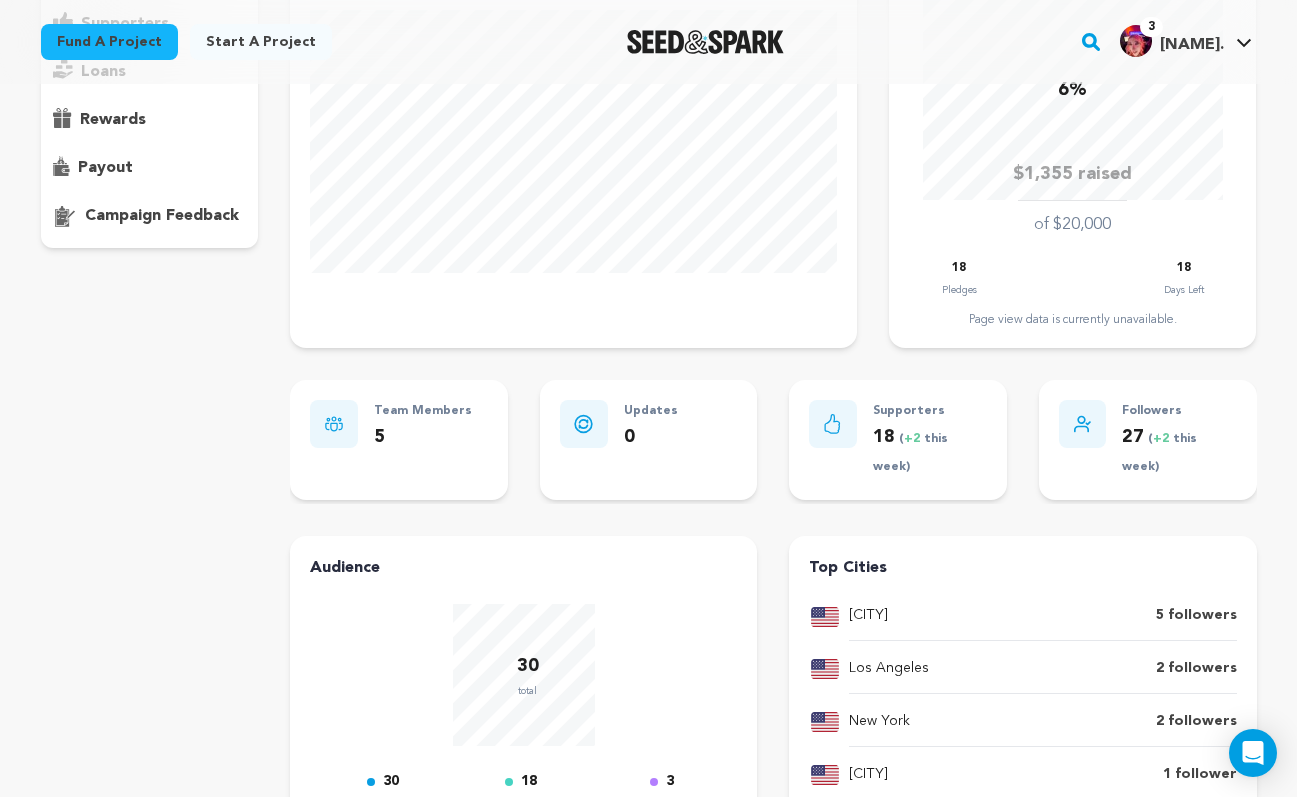 scroll, scrollTop: 68, scrollLeft: 0, axis: vertical 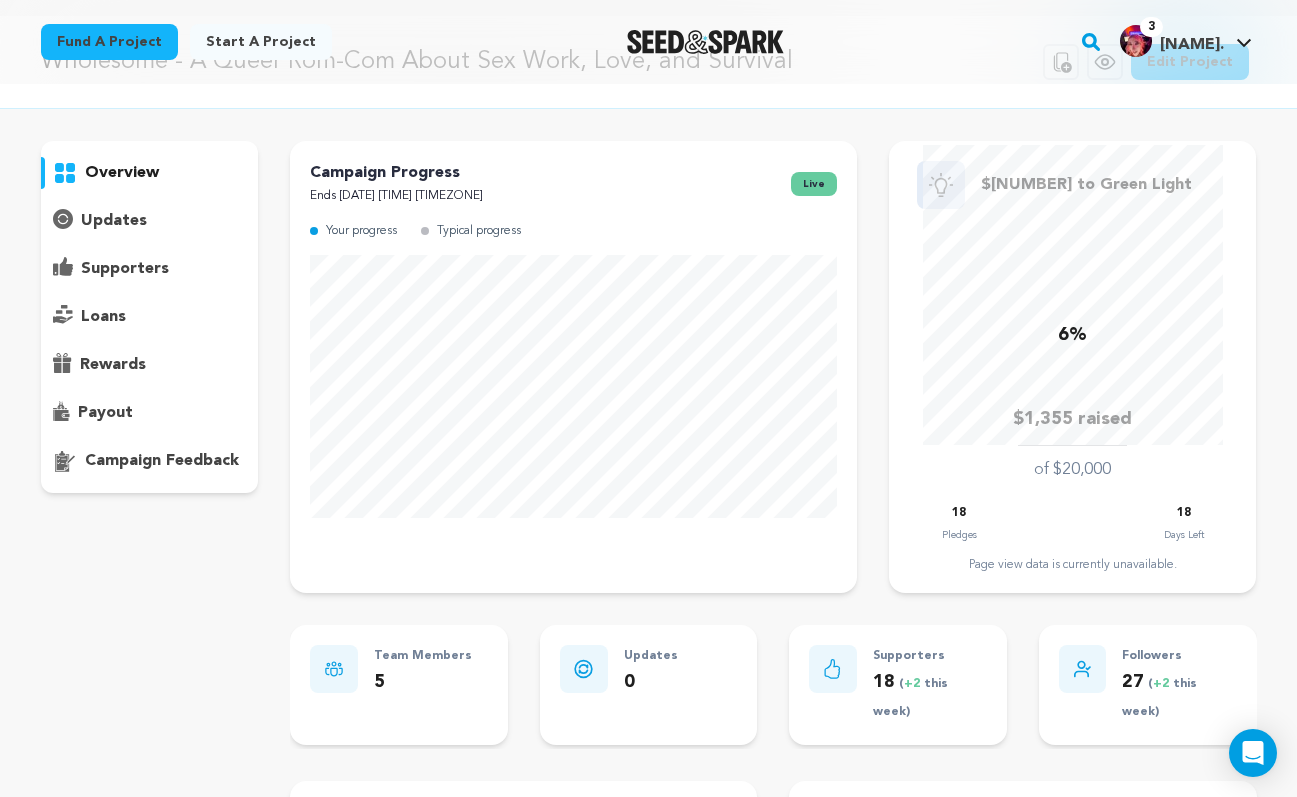 click on "updates" at bounding box center [114, 221] 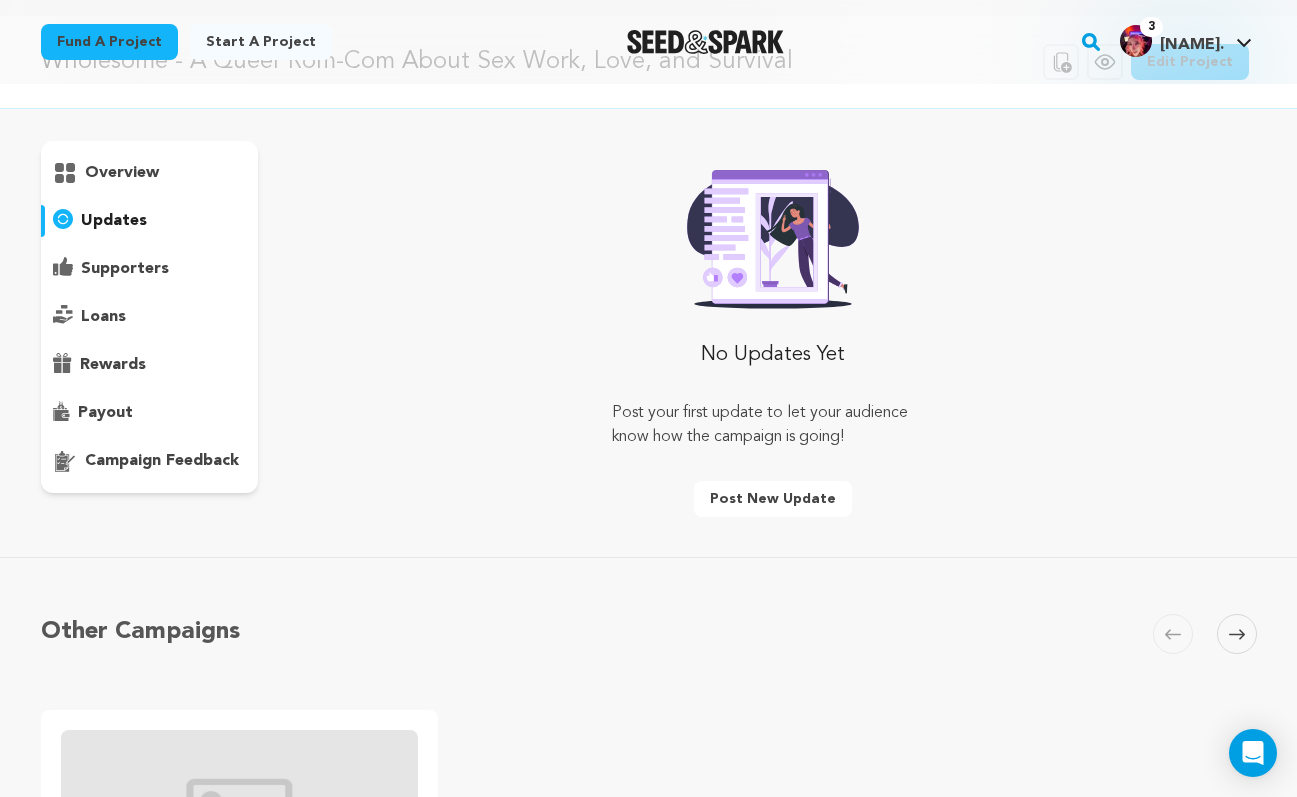click on "supporters" at bounding box center [125, 269] 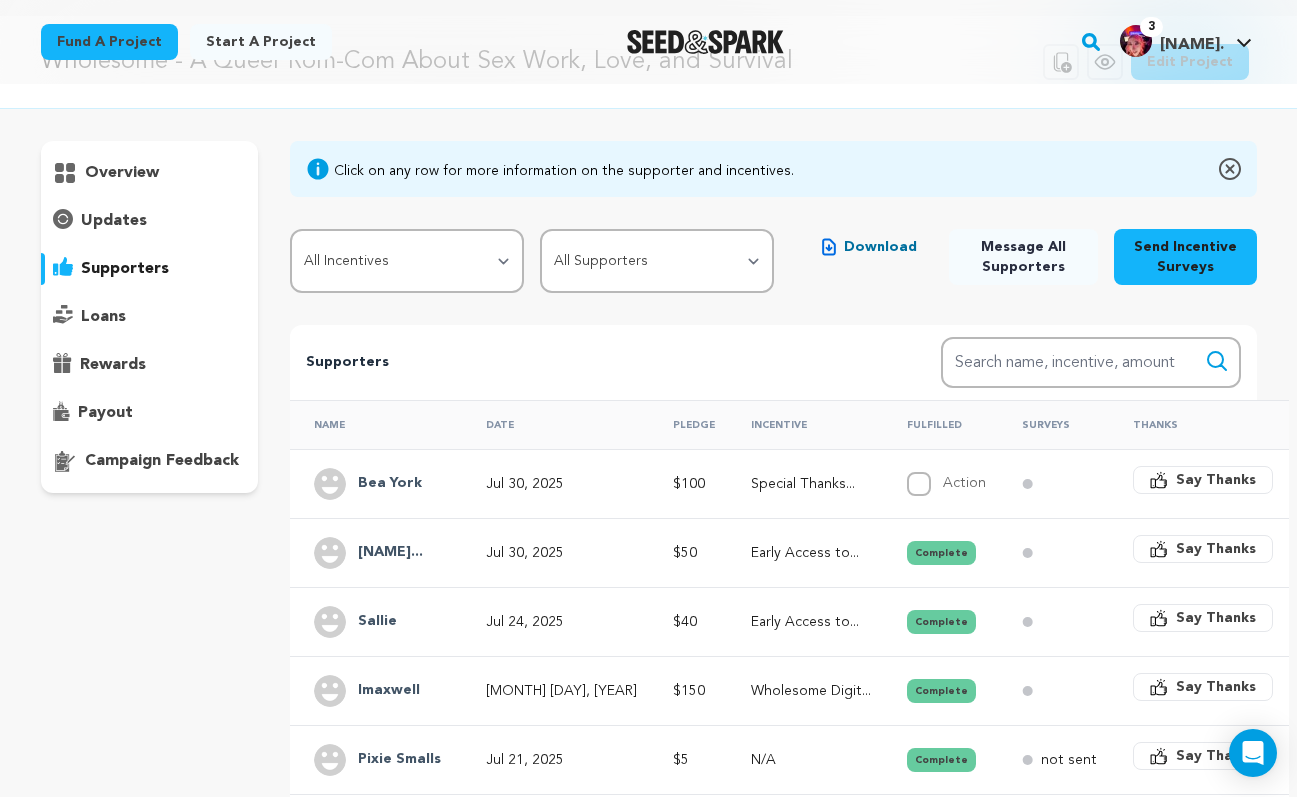 click on "loans" at bounding box center (150, 317) 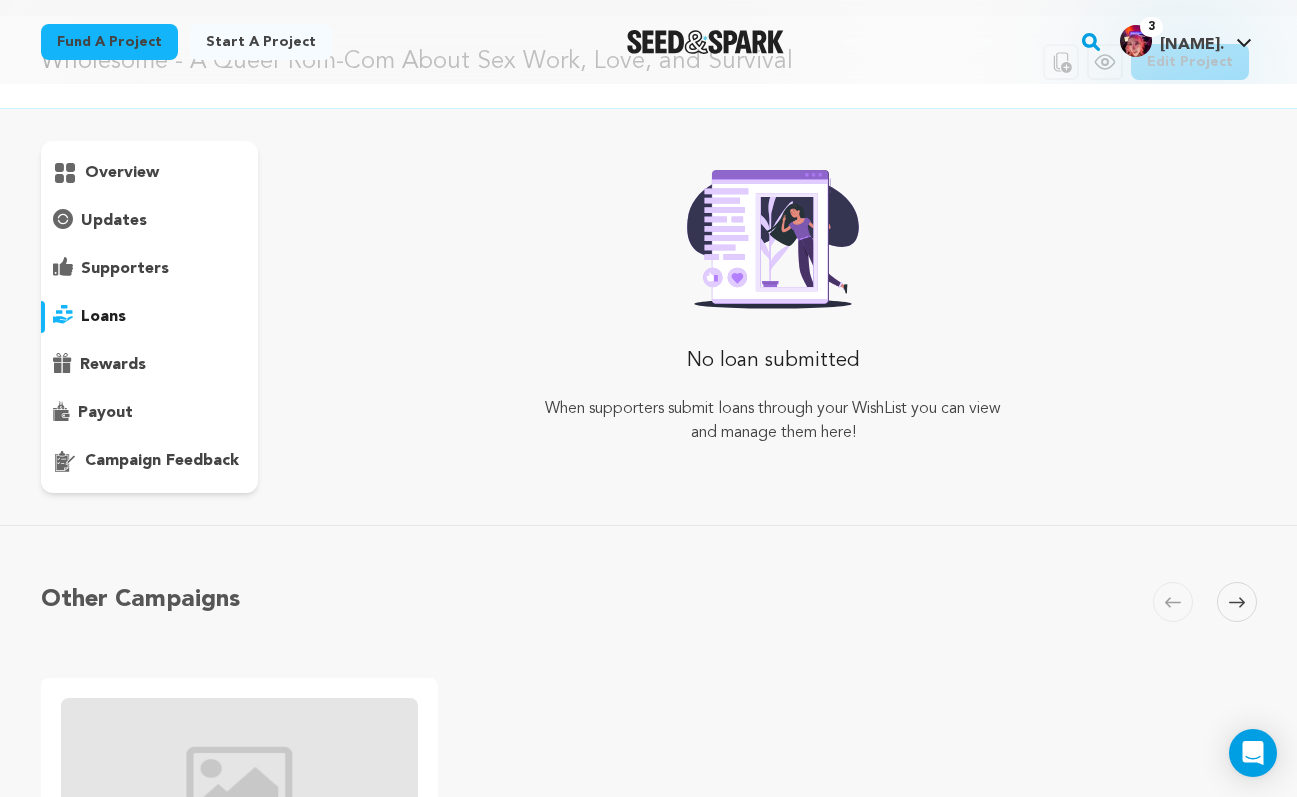 click on "rewards" at bounding box center (113, 365) 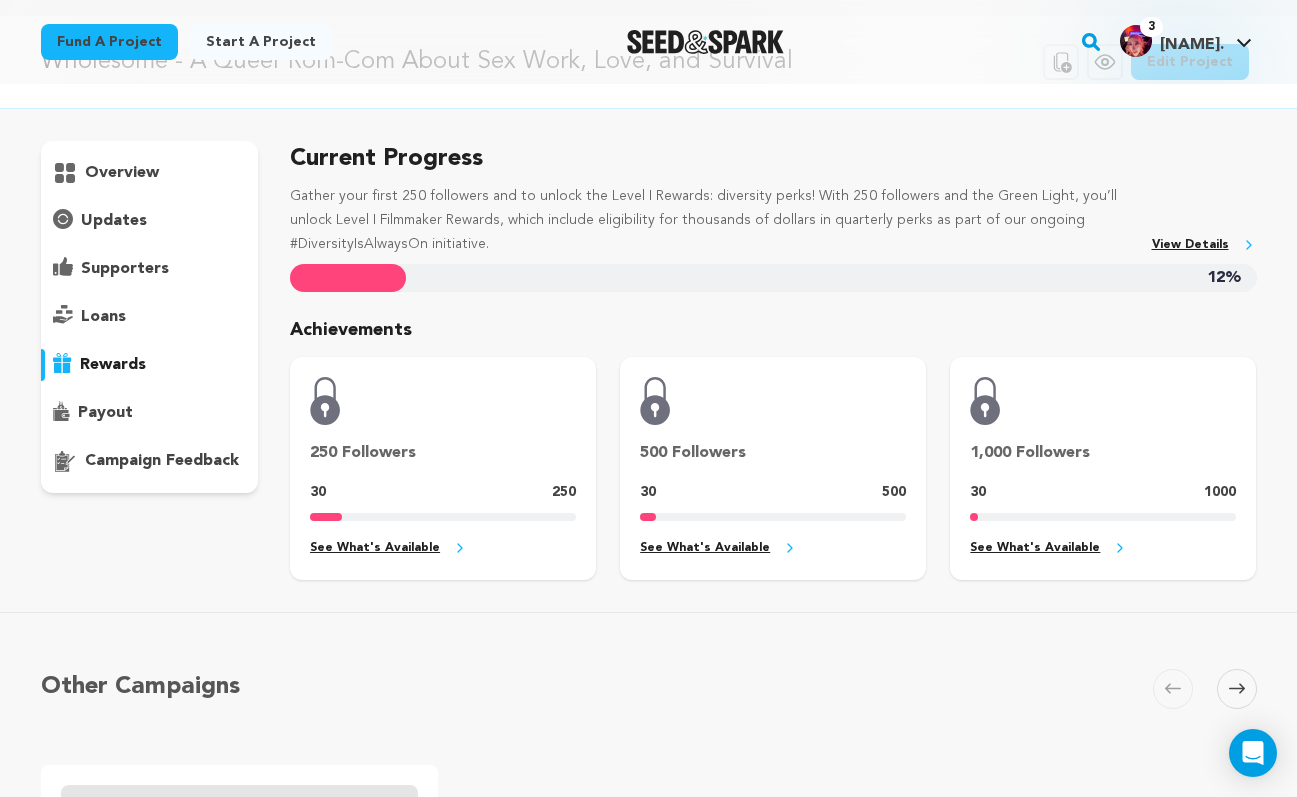 click on "payout" at bounding box center [105, 413] 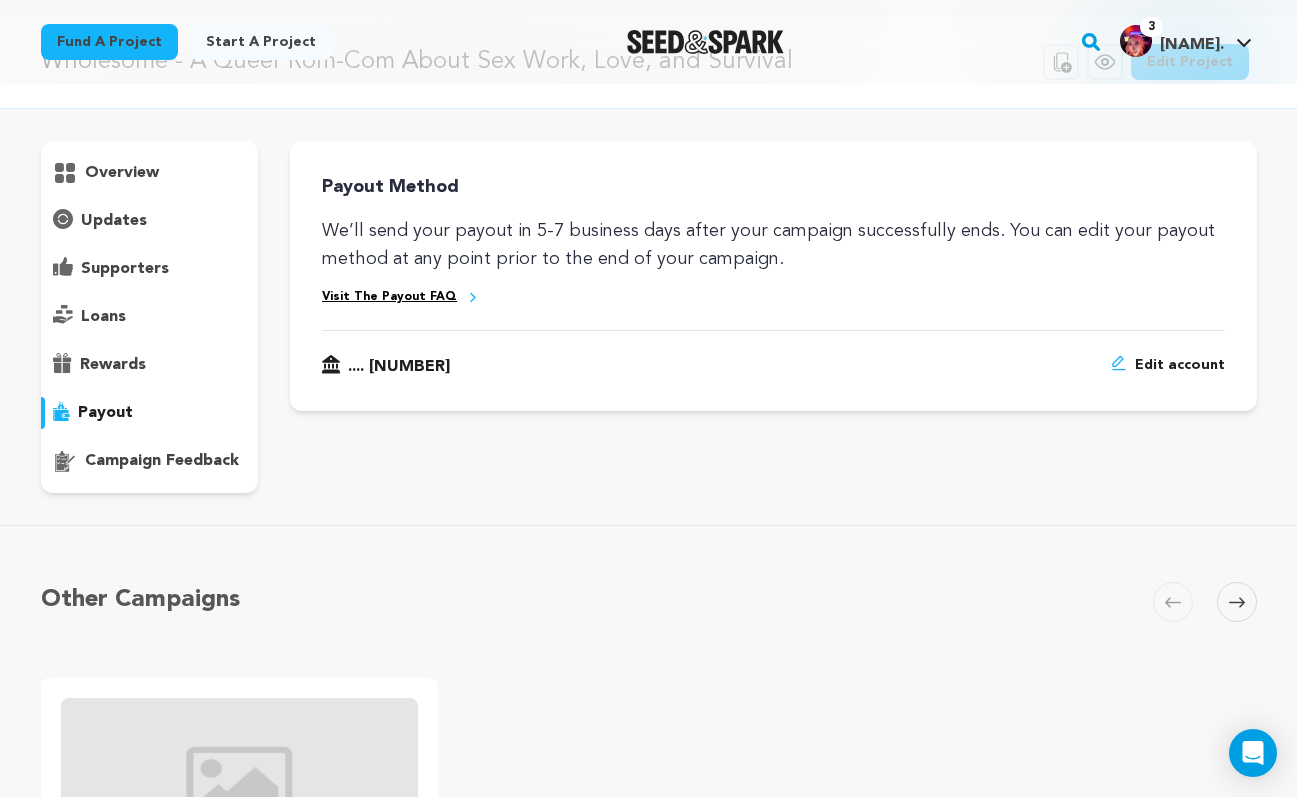 click on "campaign feedback" at bounding box center [162, 461] 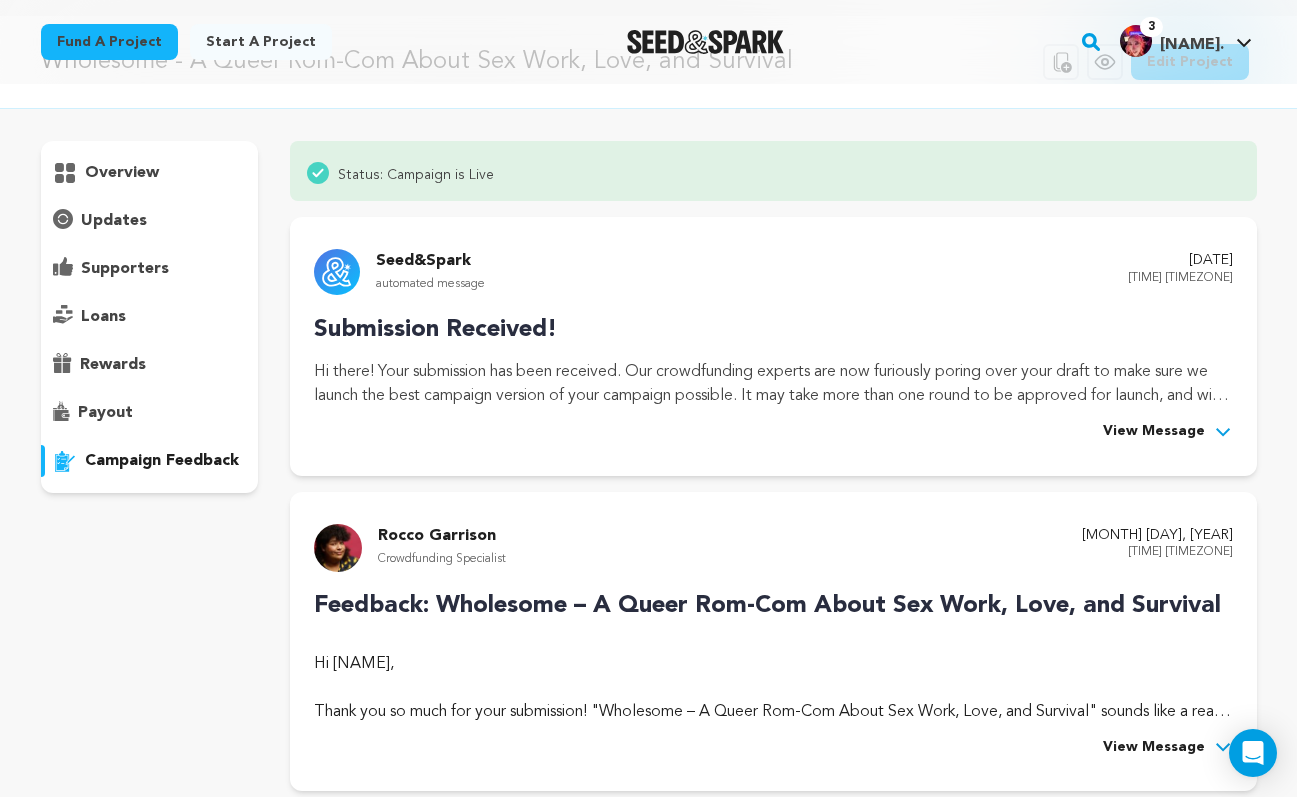 click on "payout" at bounding box center (150, 413) 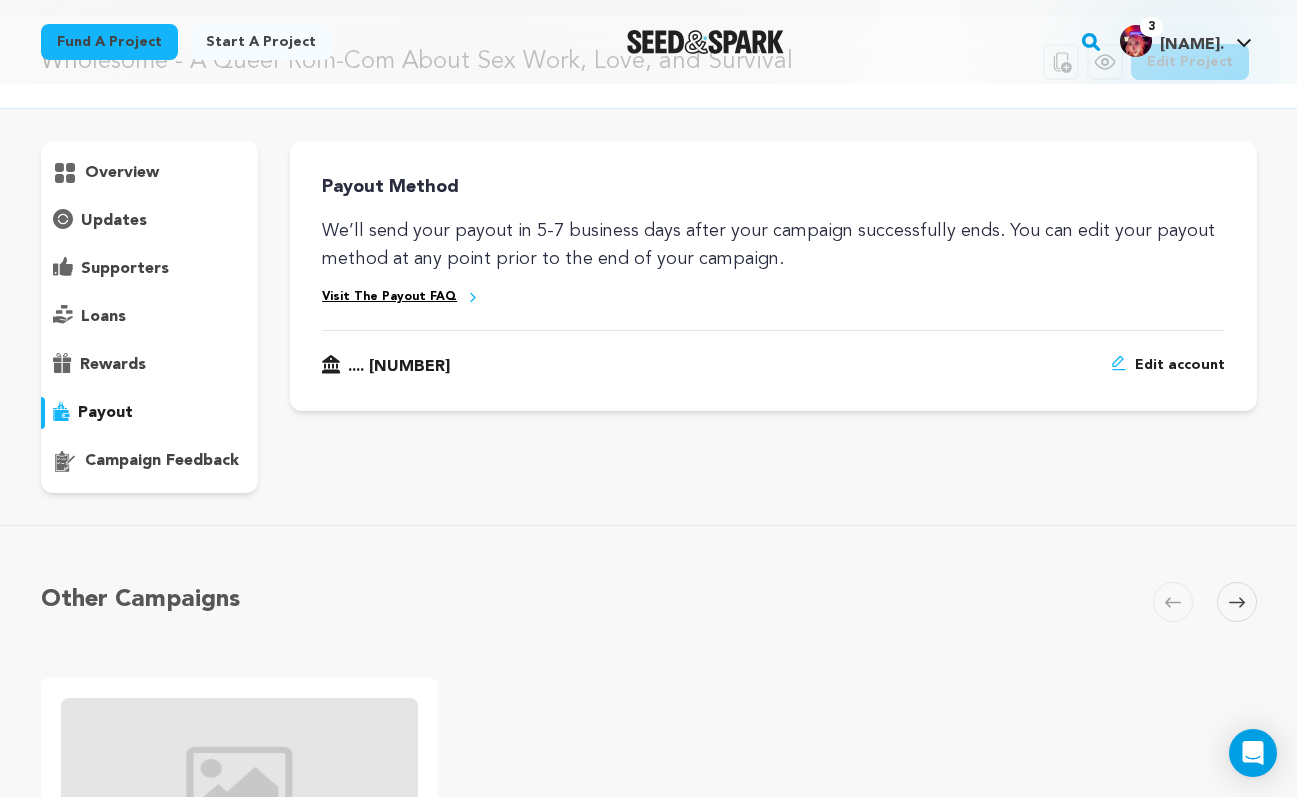 click on "campaign feedback" at bounding box center (150, 461) 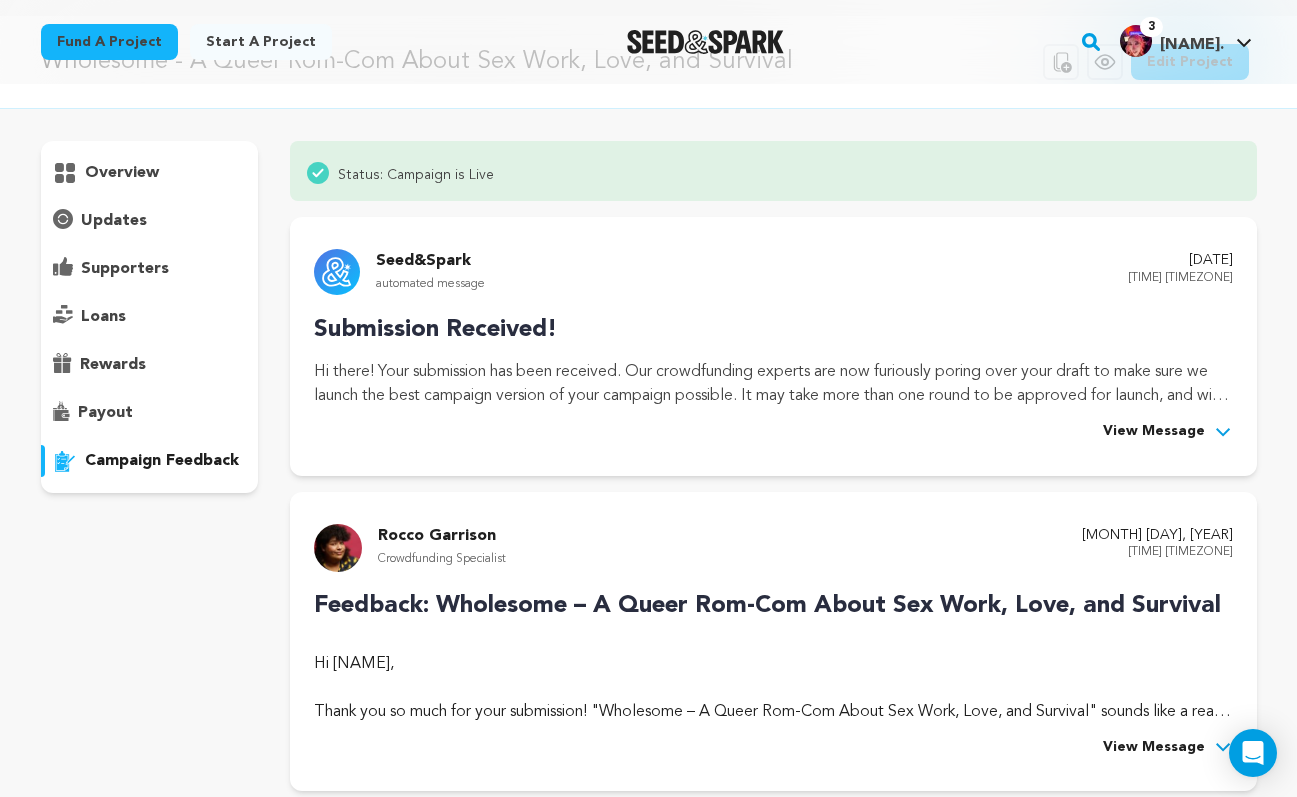 type 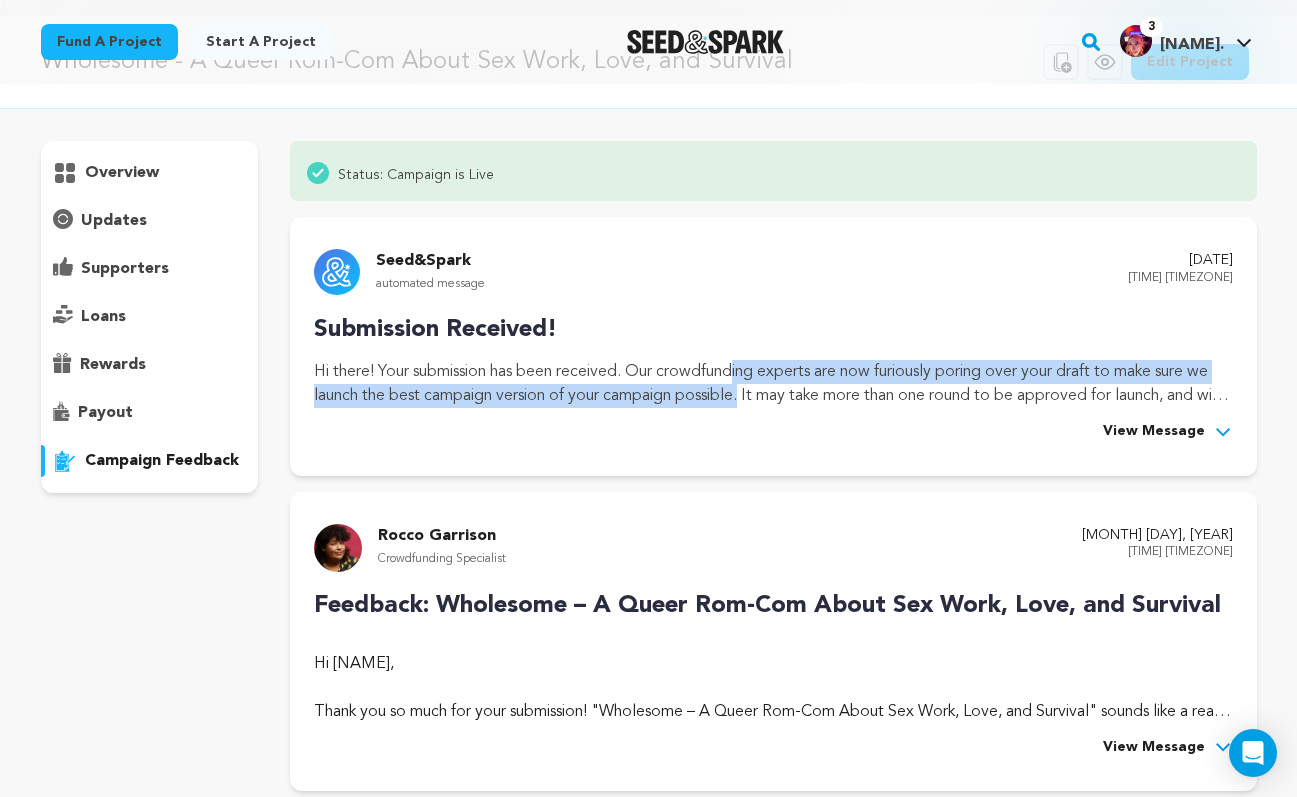 click on "Hi there! Your submission has been received. Our crowdfunding experts are now furiously poring
over your draft to make sure we launch the best campaign version of your campaign possible. It
may take more than one round to be approved for launch, and will take our specialists 2-3 business
days to review your project every subsequent time you re-submit for feedback. With our new 4 Day
Work Week, this means if a new project is submitted on a Wednesday, the latest you may hear back
from our specialists is the following week." at bounding box center [773, 384] 